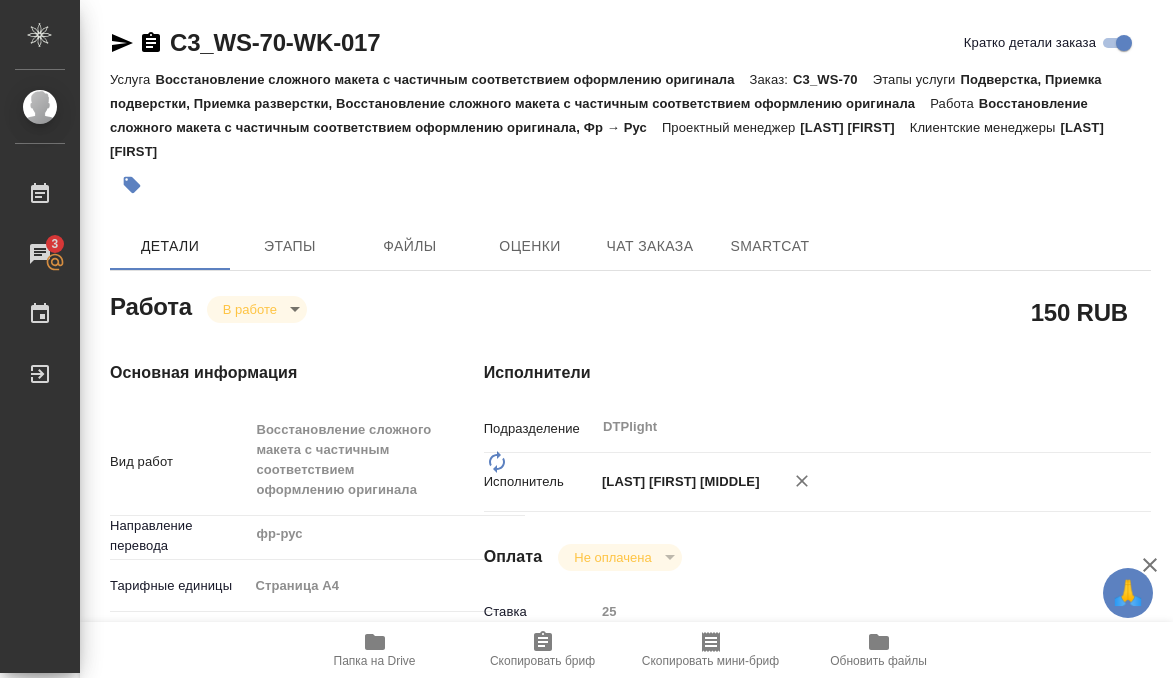 scroll, scrollTop: 0, scrollLeft: 0, axis: both 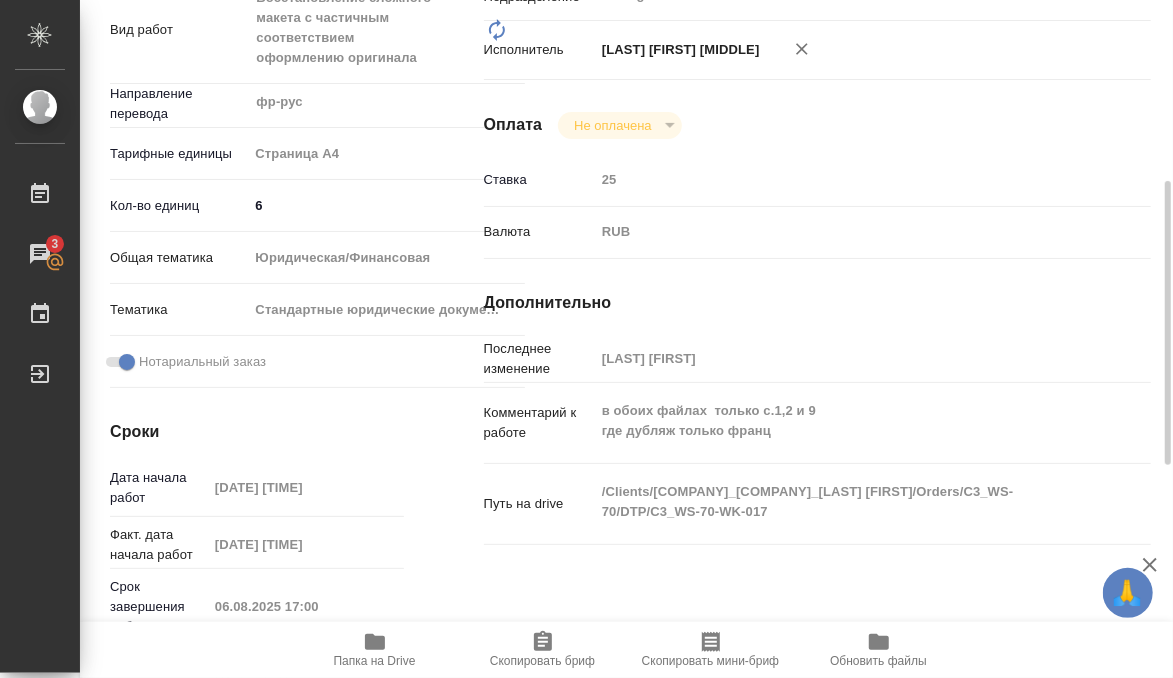 click on "Папка на Drive" at bounding box center [375, 661] 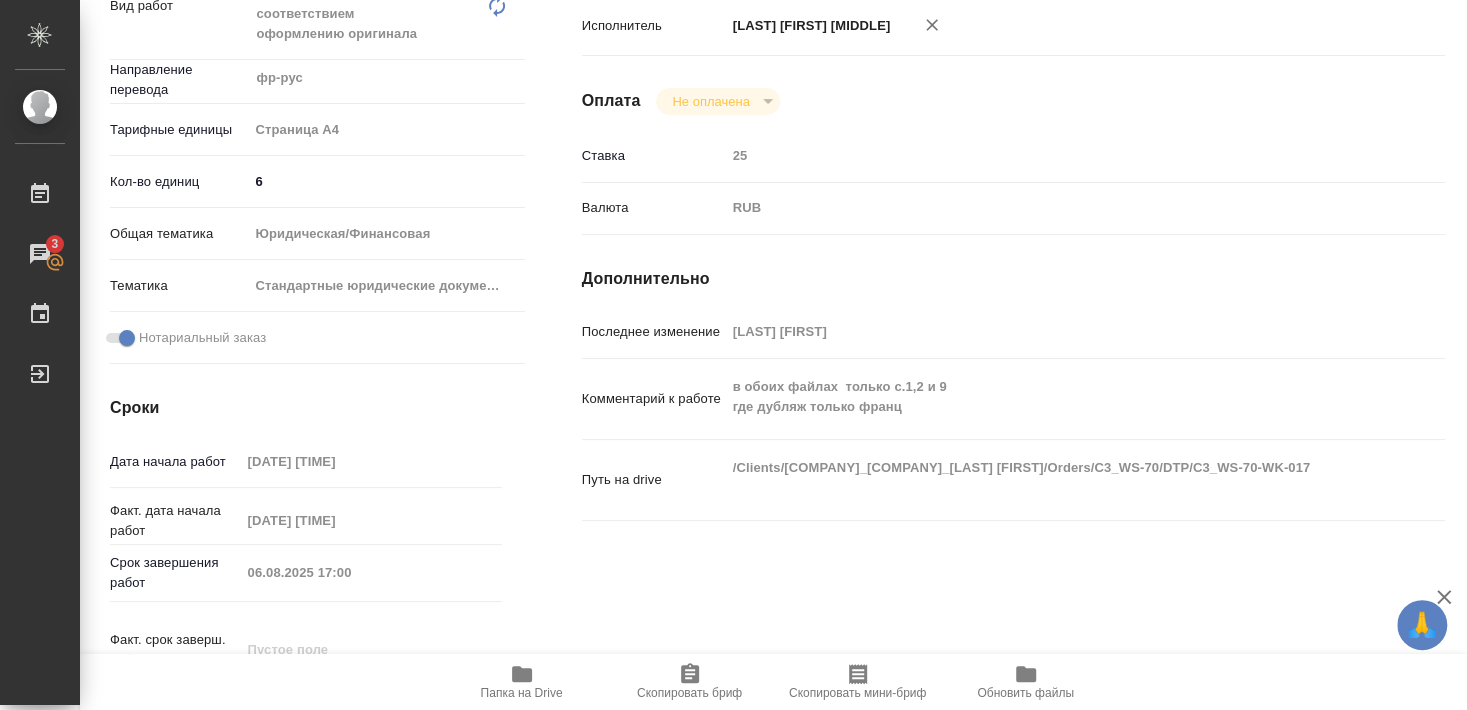 scroll, scrollTop: 0, scrollLeft: 0, axis: both 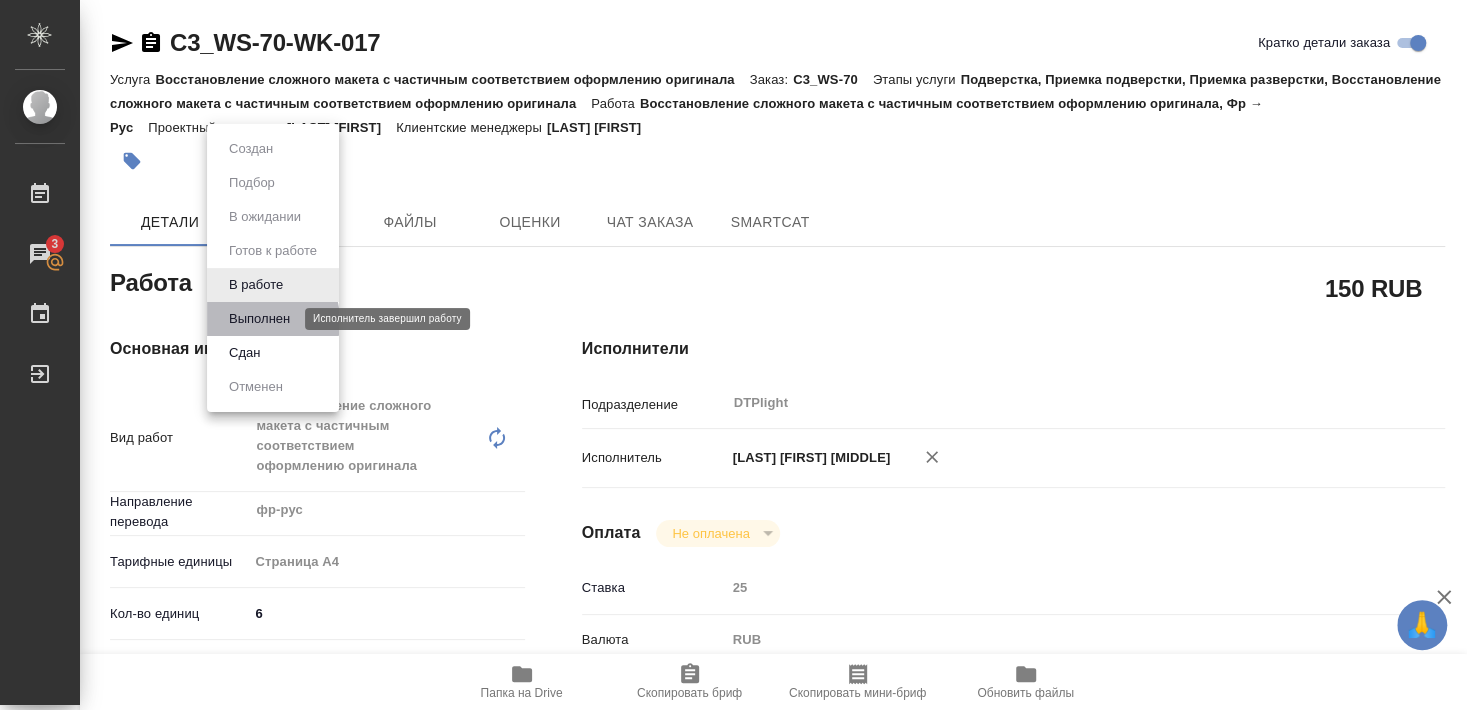 click on "Выполнен" at bounding box center (259, 319) 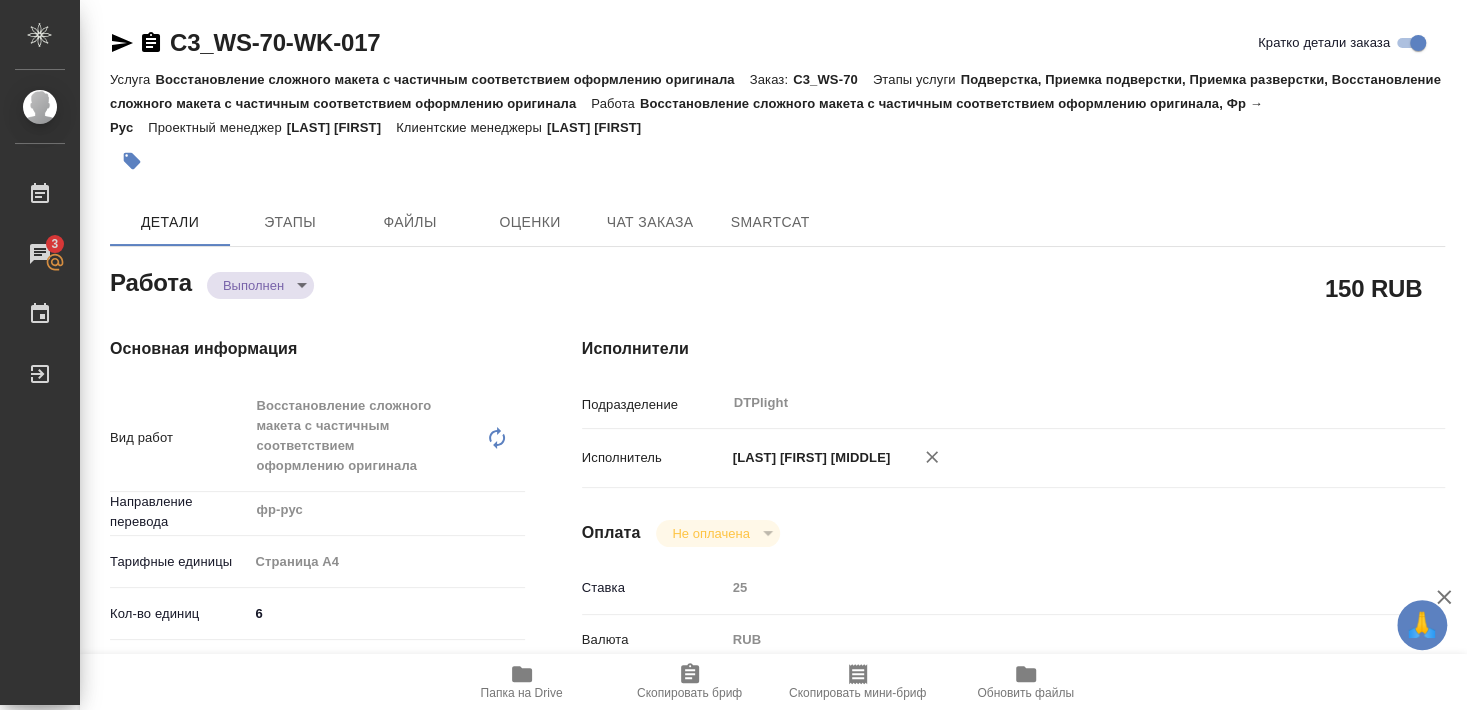 type on "x" 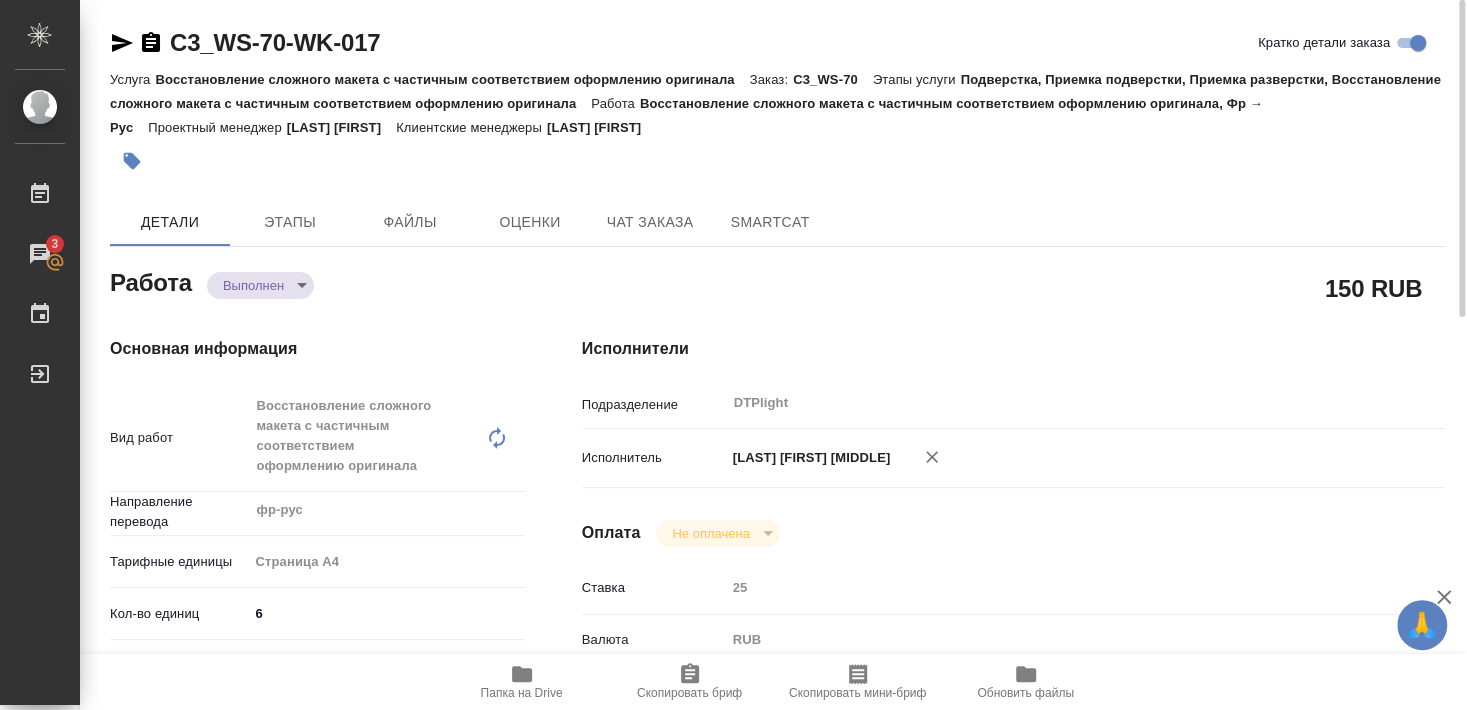 type on "x" 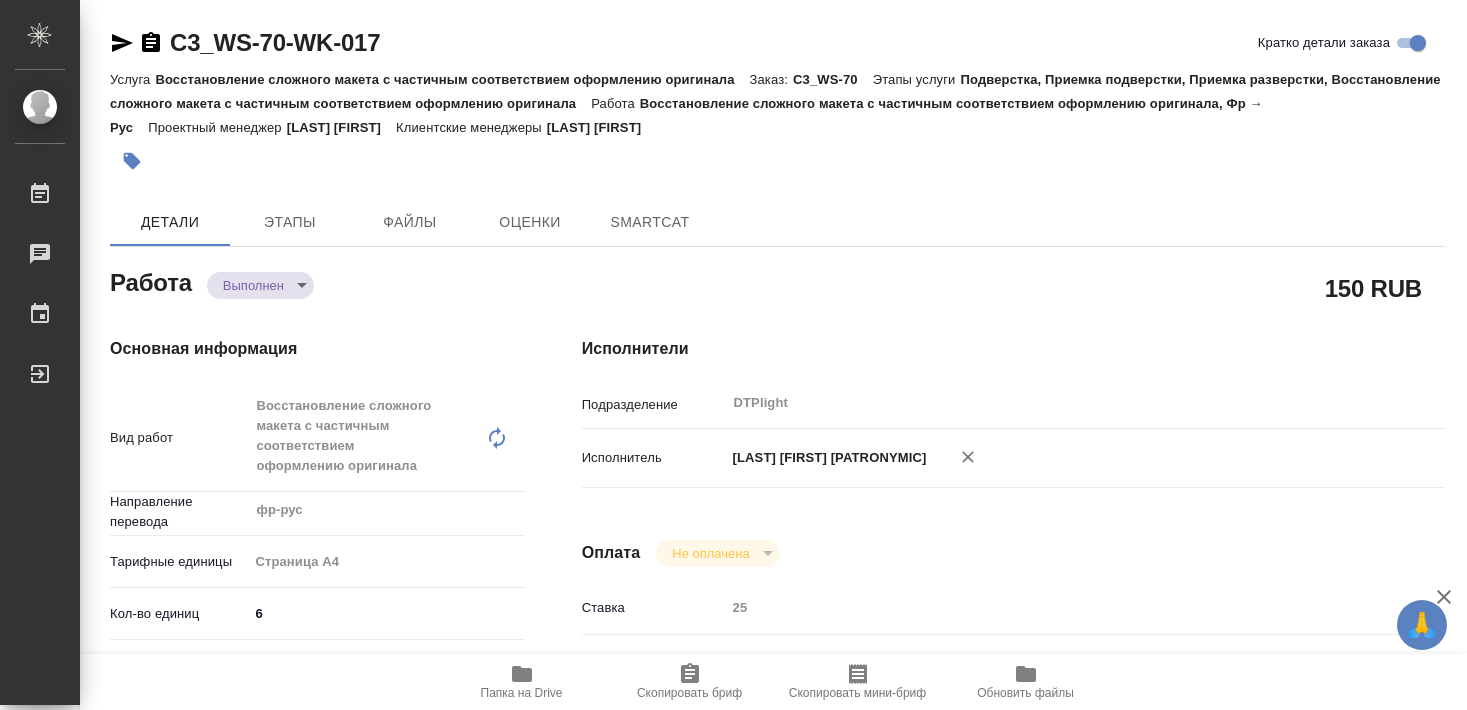 scroll, scrollTop: 0, scrollLeft: 0, axis: both 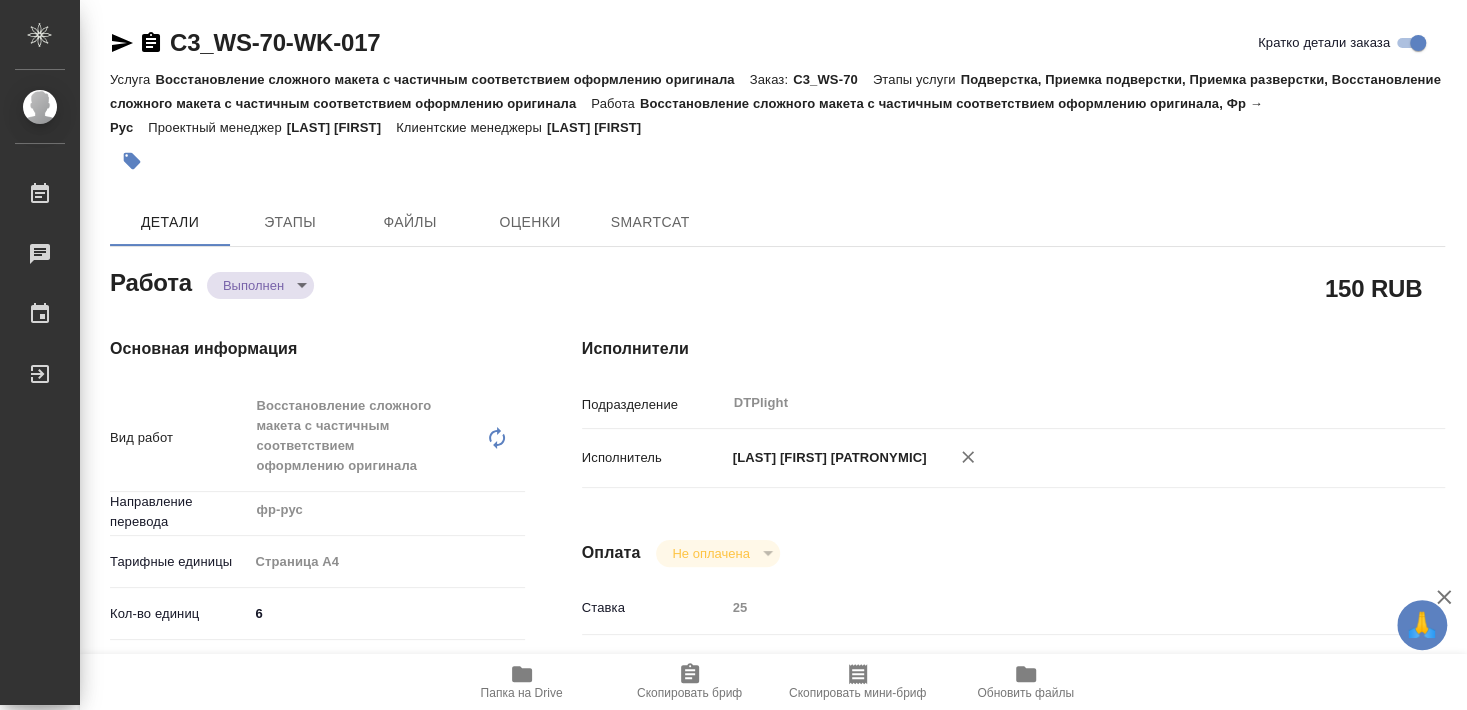 type on "x" 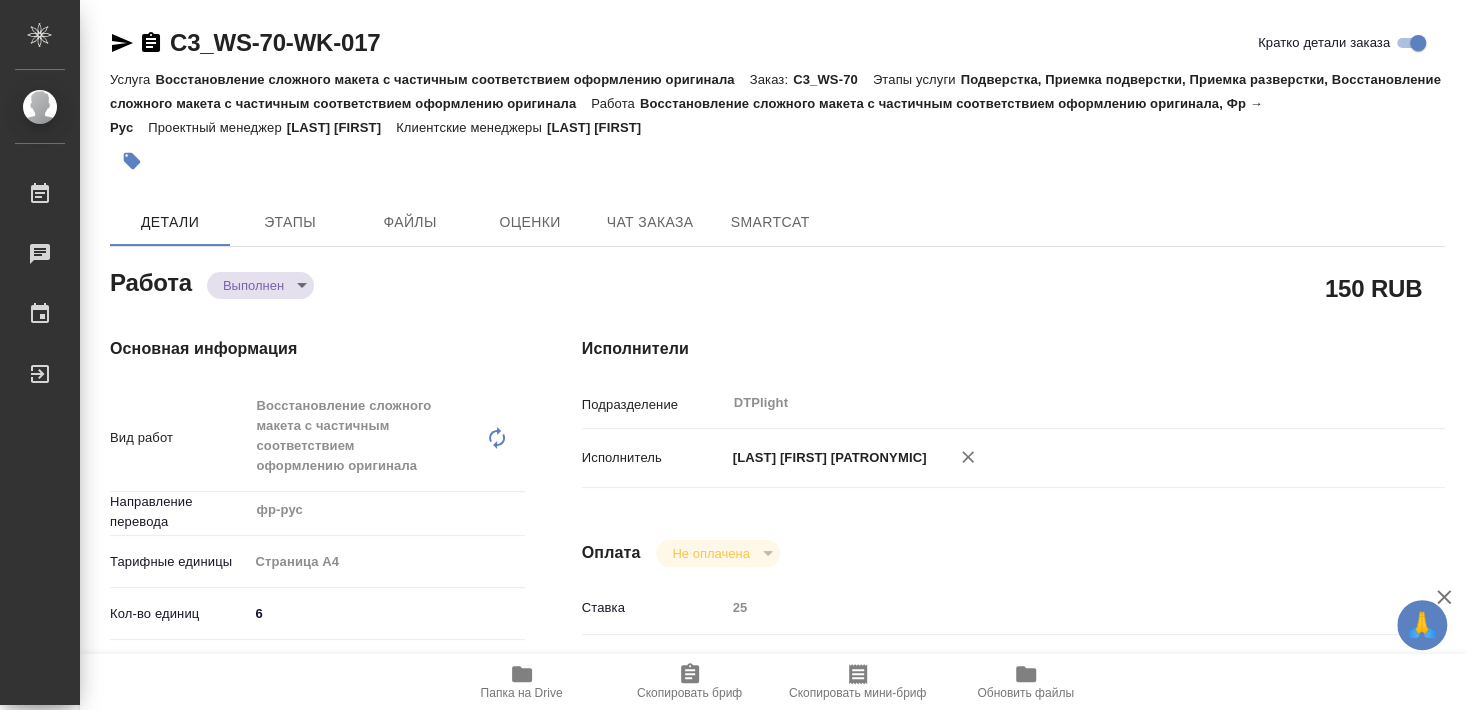 type on "x" 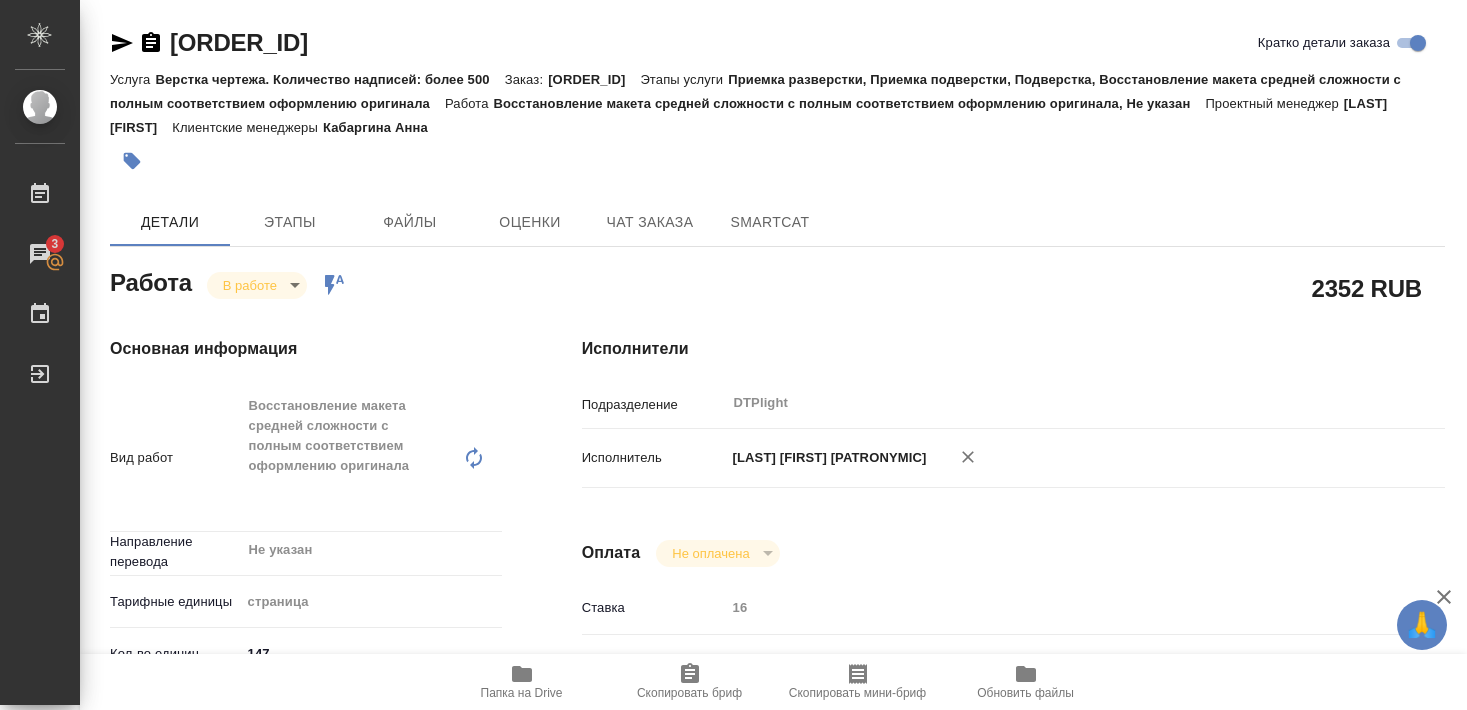scroll, scrollTop: 0, scrollLeft: 0, axis: both 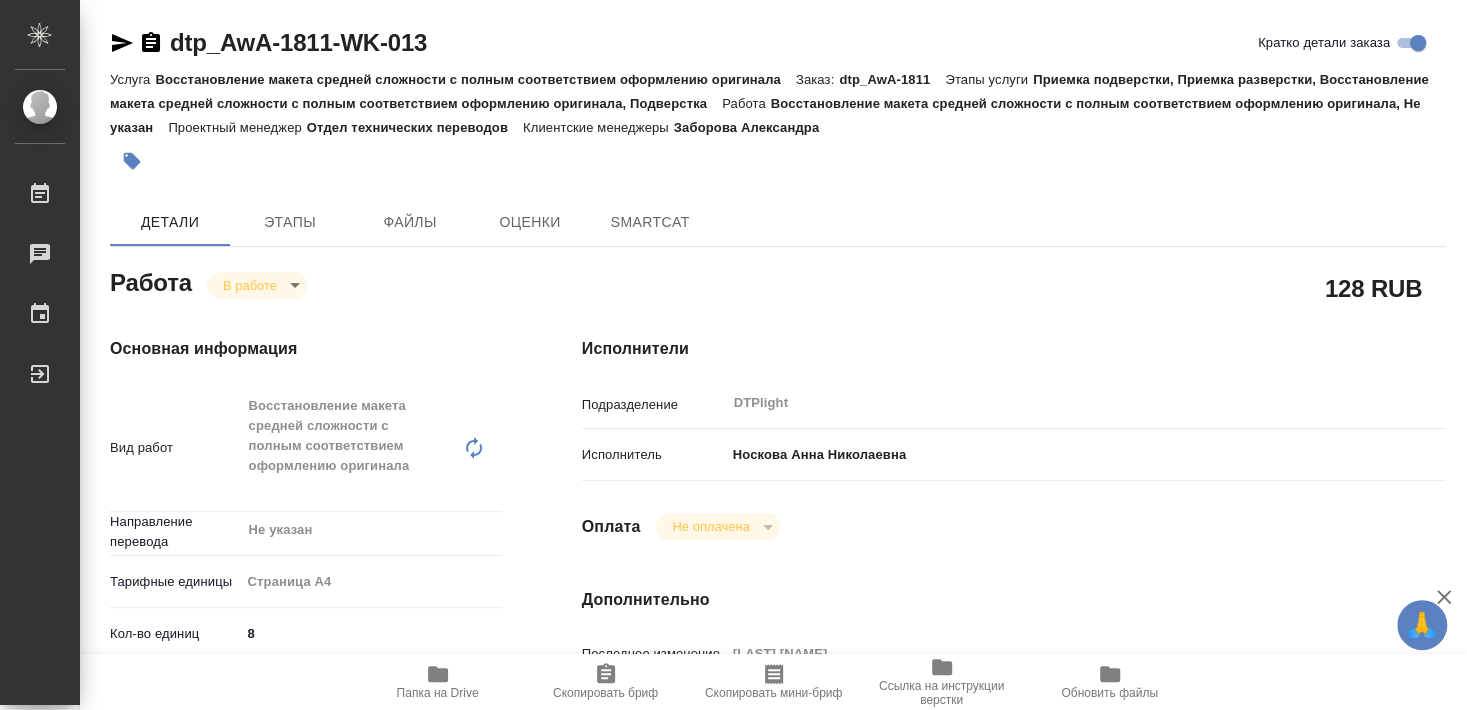 type on "x" 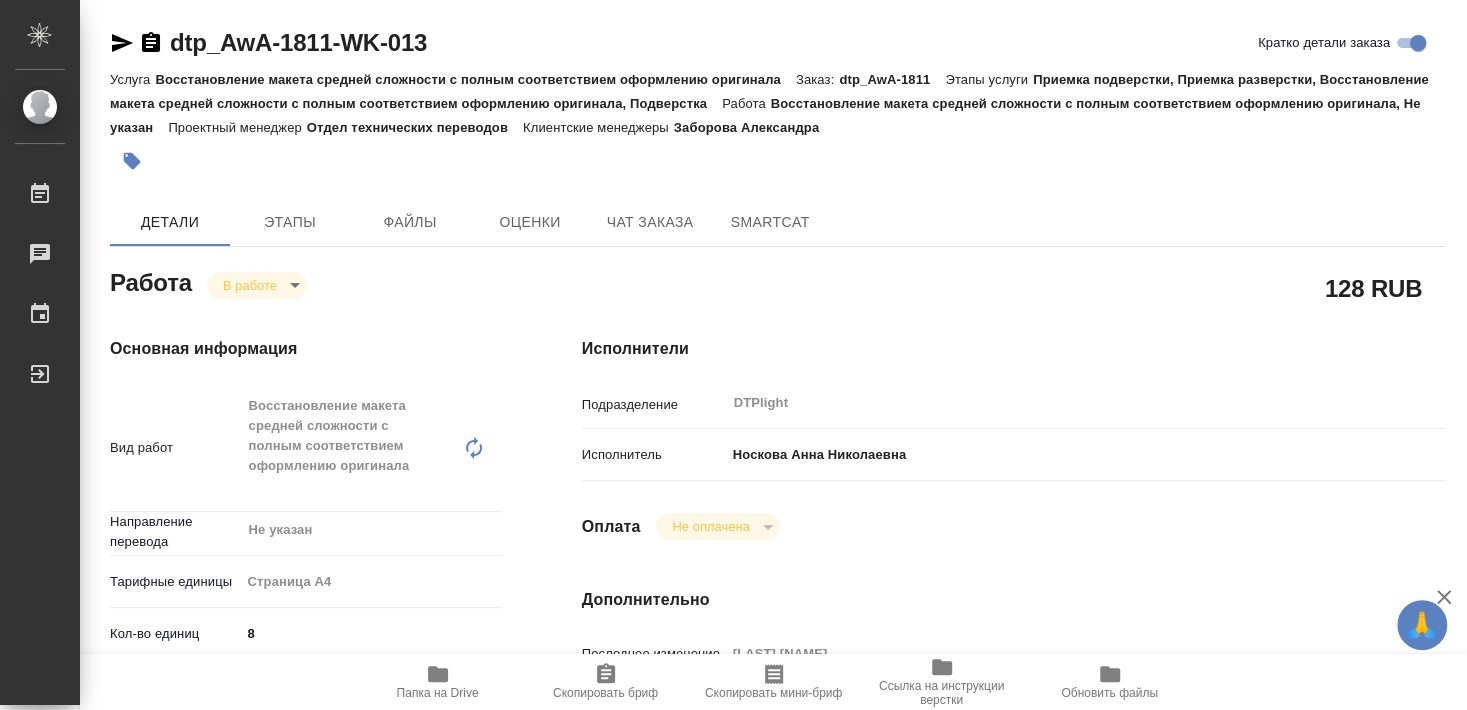 type on "x" 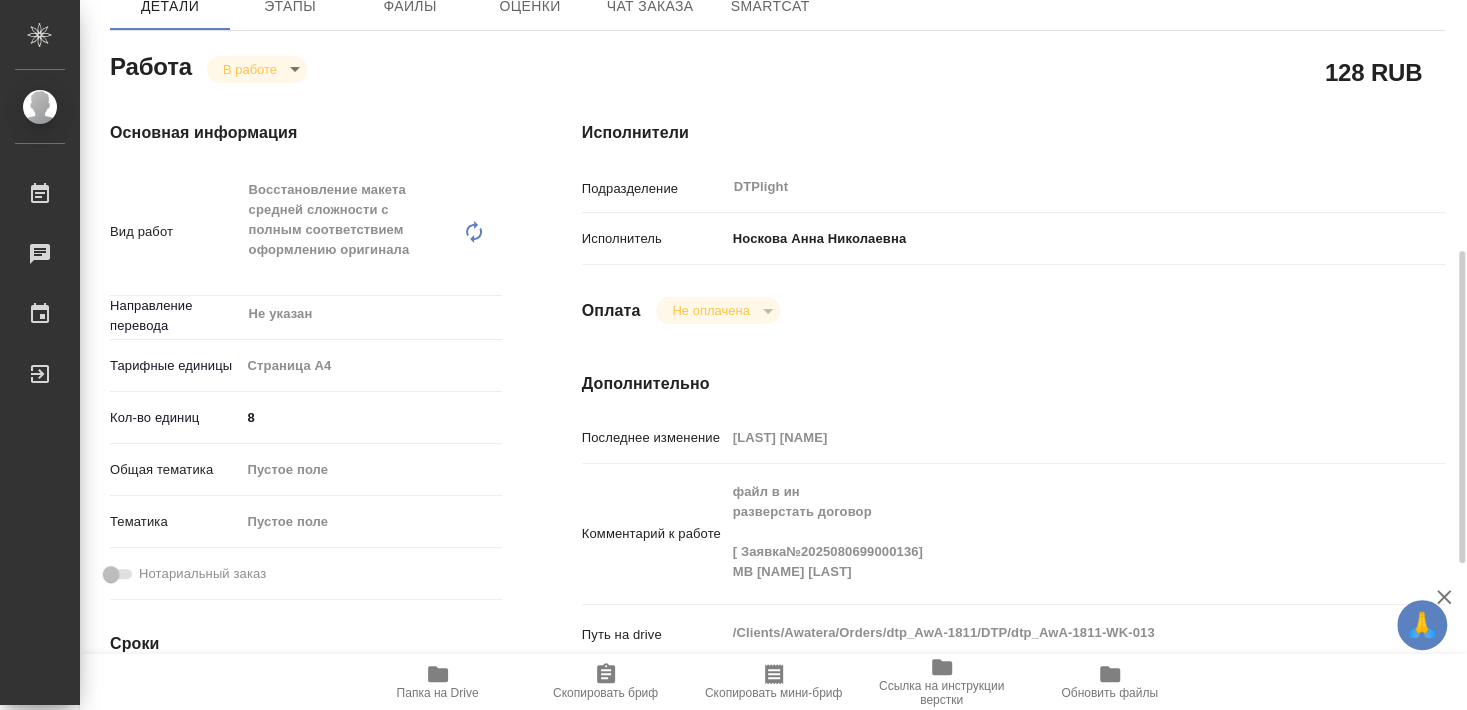 scroll, scrollTop: 324, scrollLeft: 0, axis: vertical 